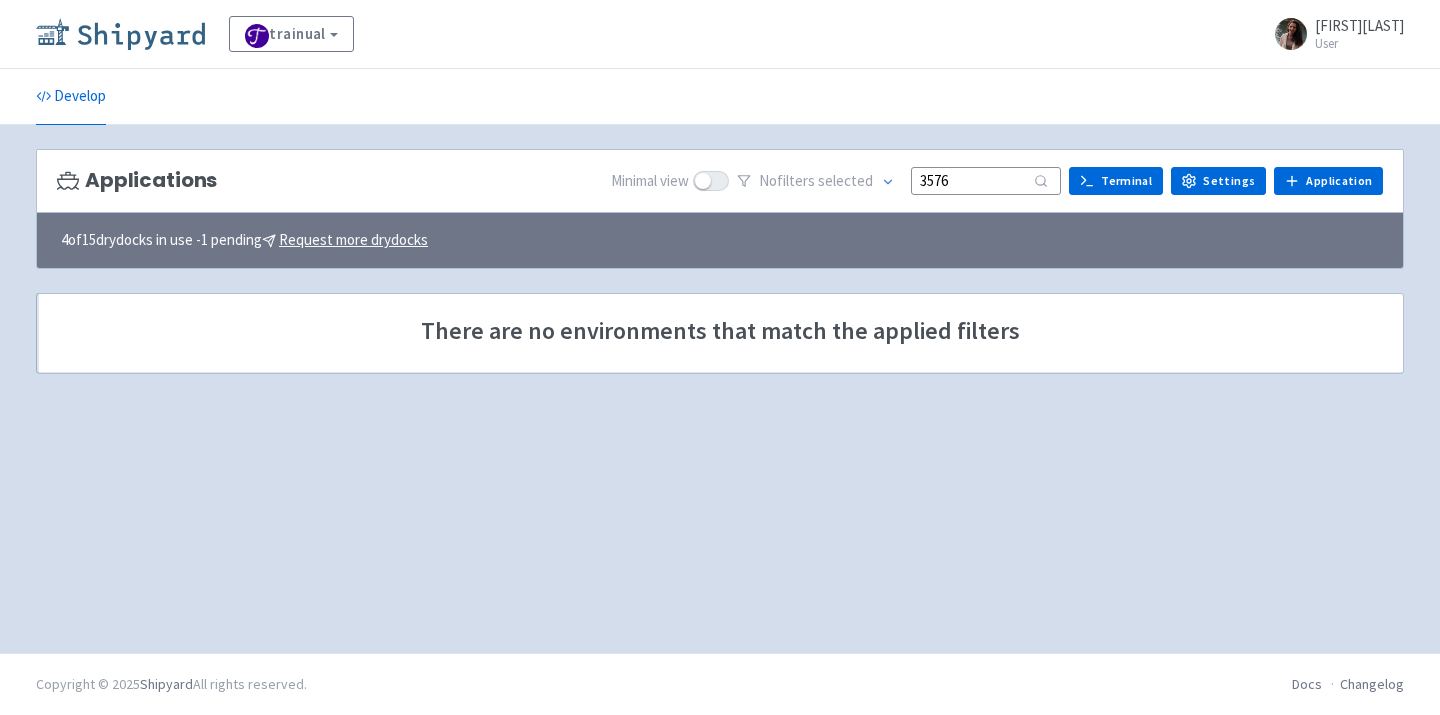 scroll, scrollTop: 0, scrollLeft: 0, axis: both 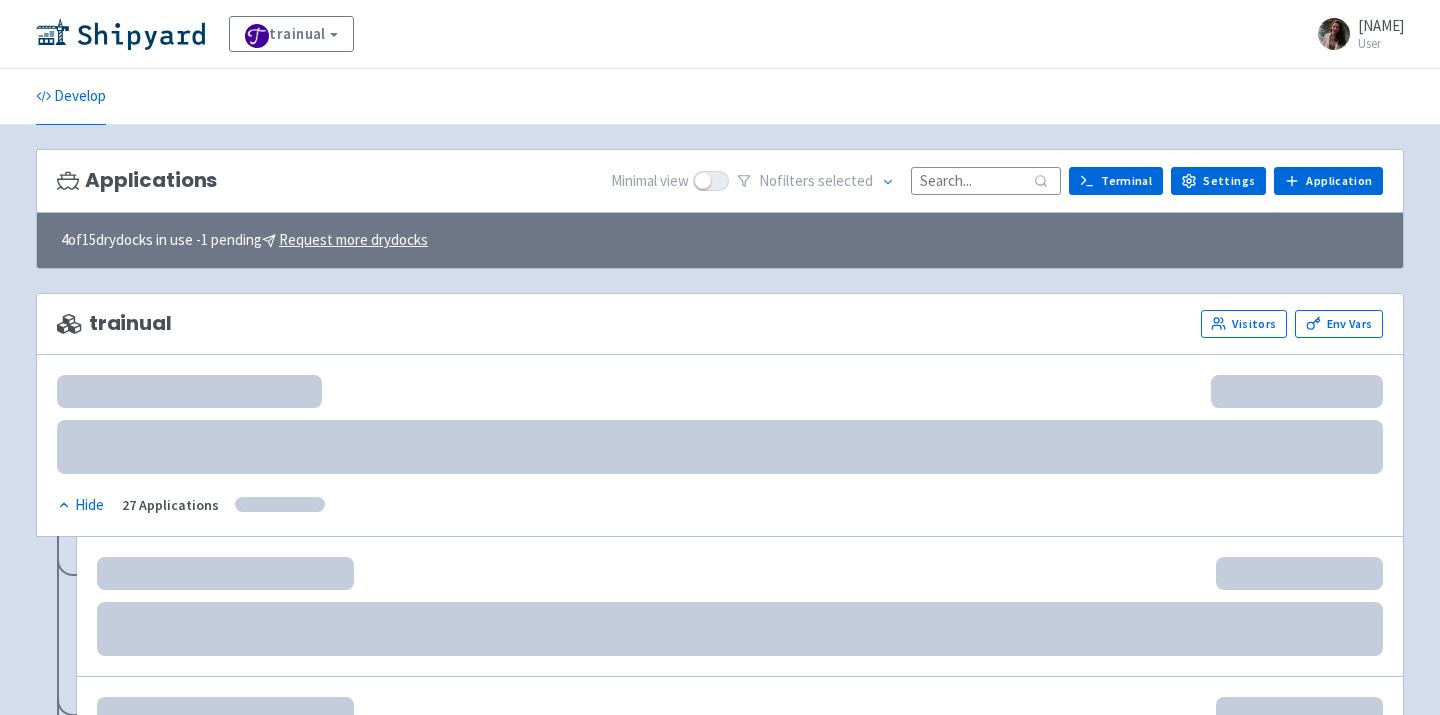 click at bounding box center [986, 180] 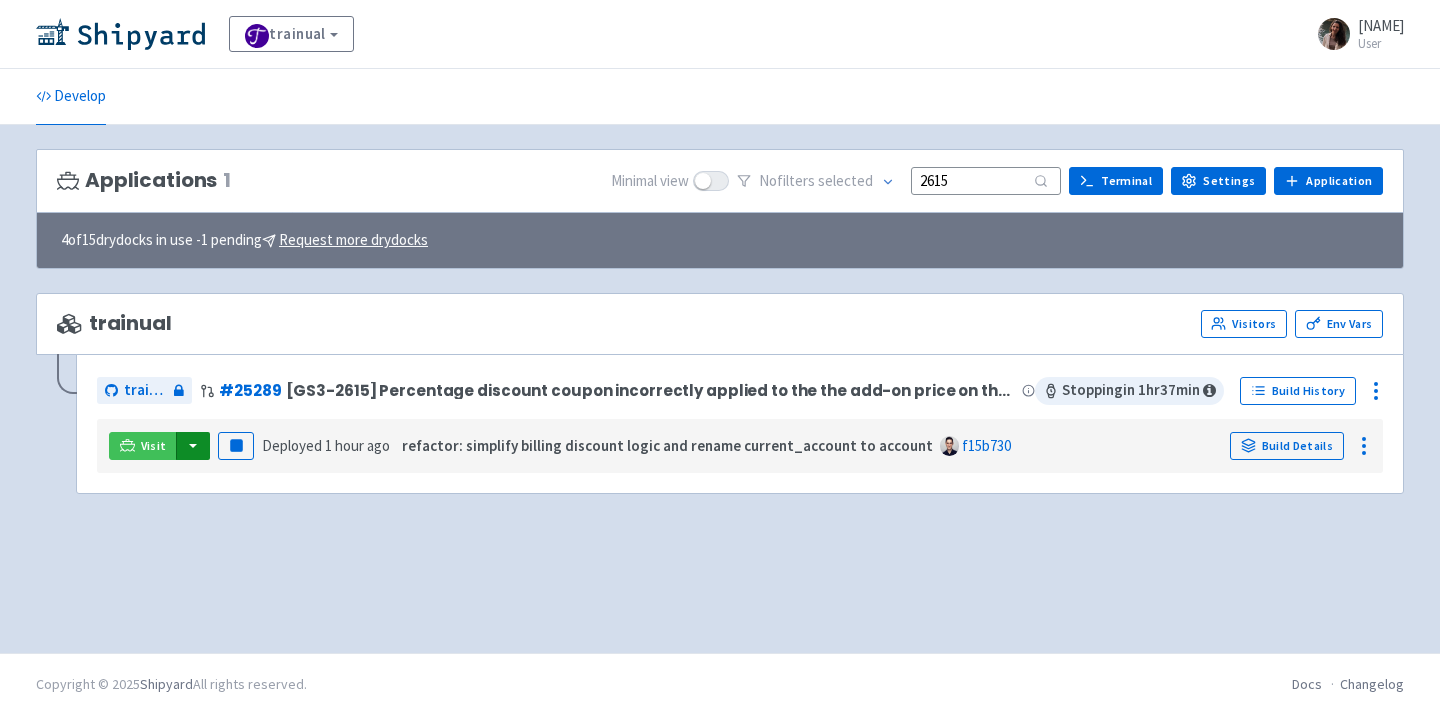 type on "2615" 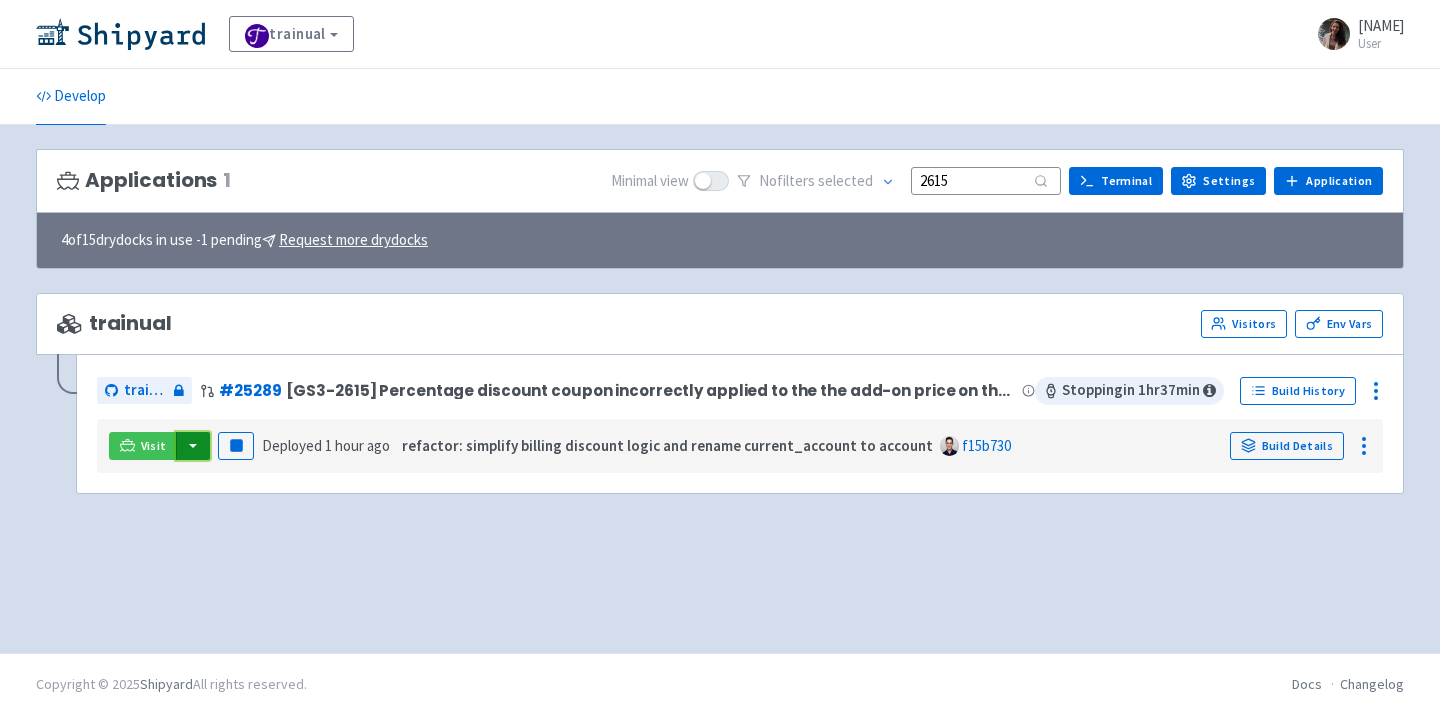 click at bounding box center [193, 446] 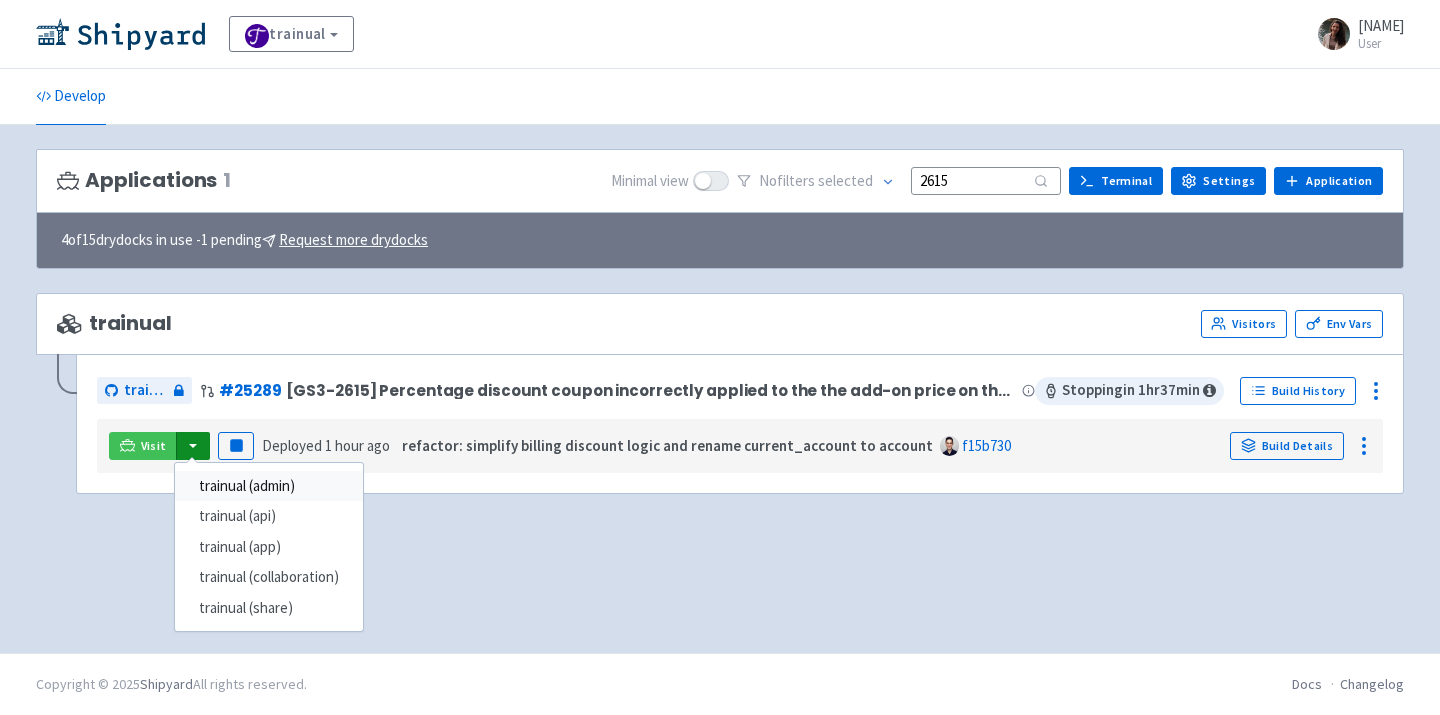 click on "trainual (admin)" at bounding box center [269, 486] 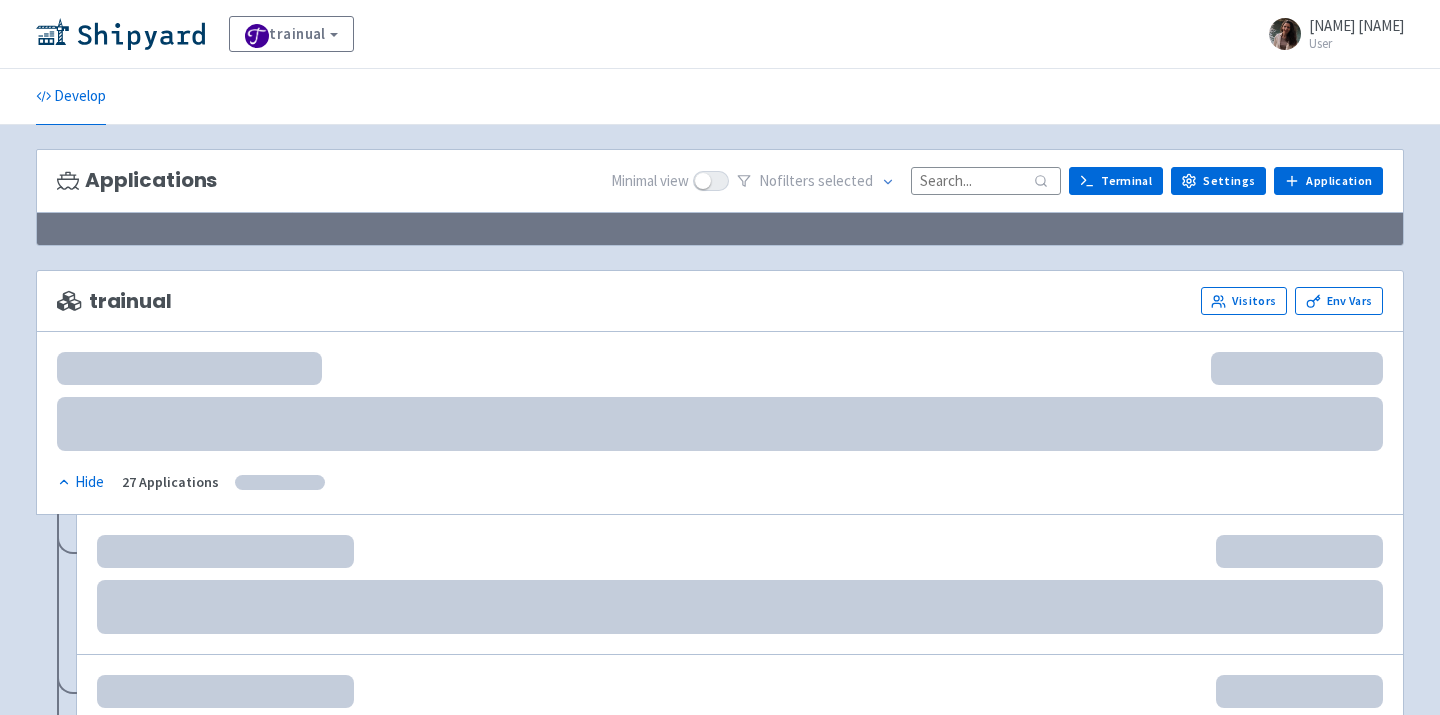 scroll, scrollTop: 0, scrollLeft: 0, axis: both 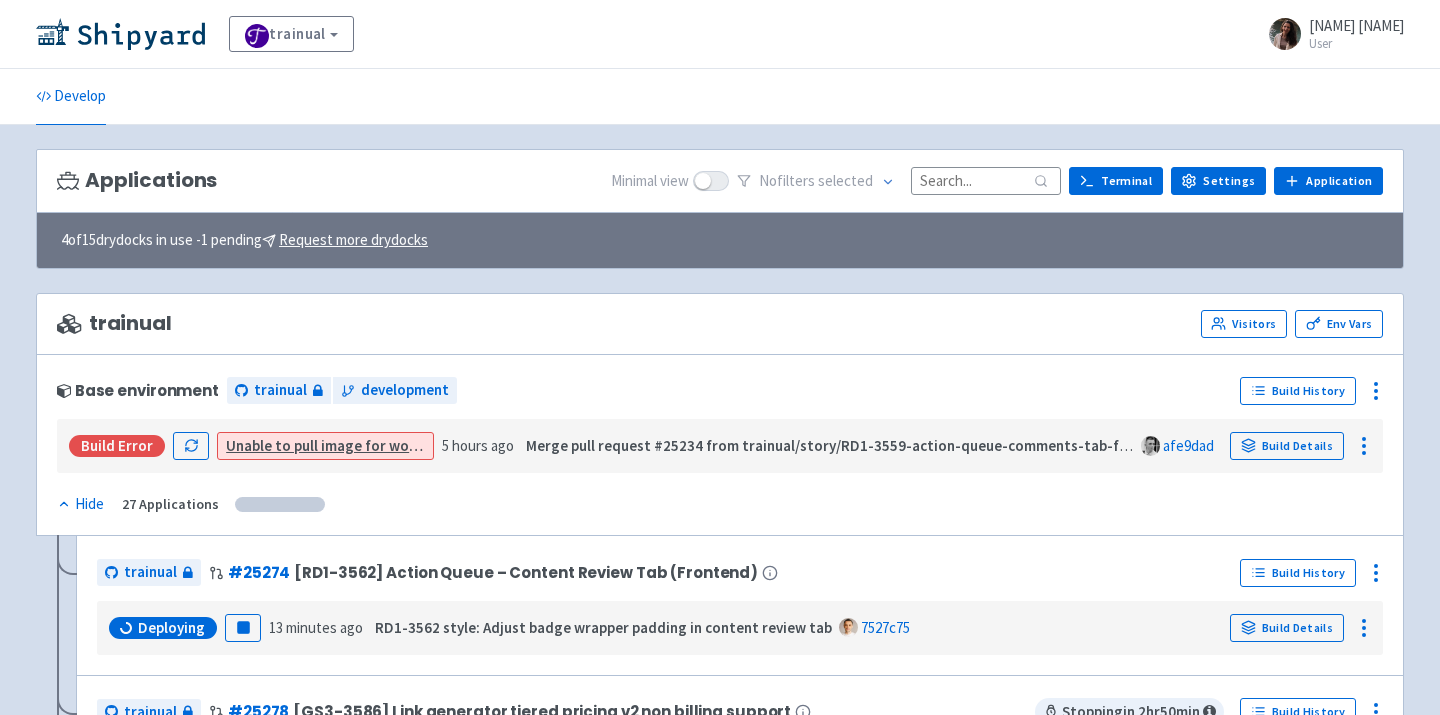 click at bounding box center [986, 180] 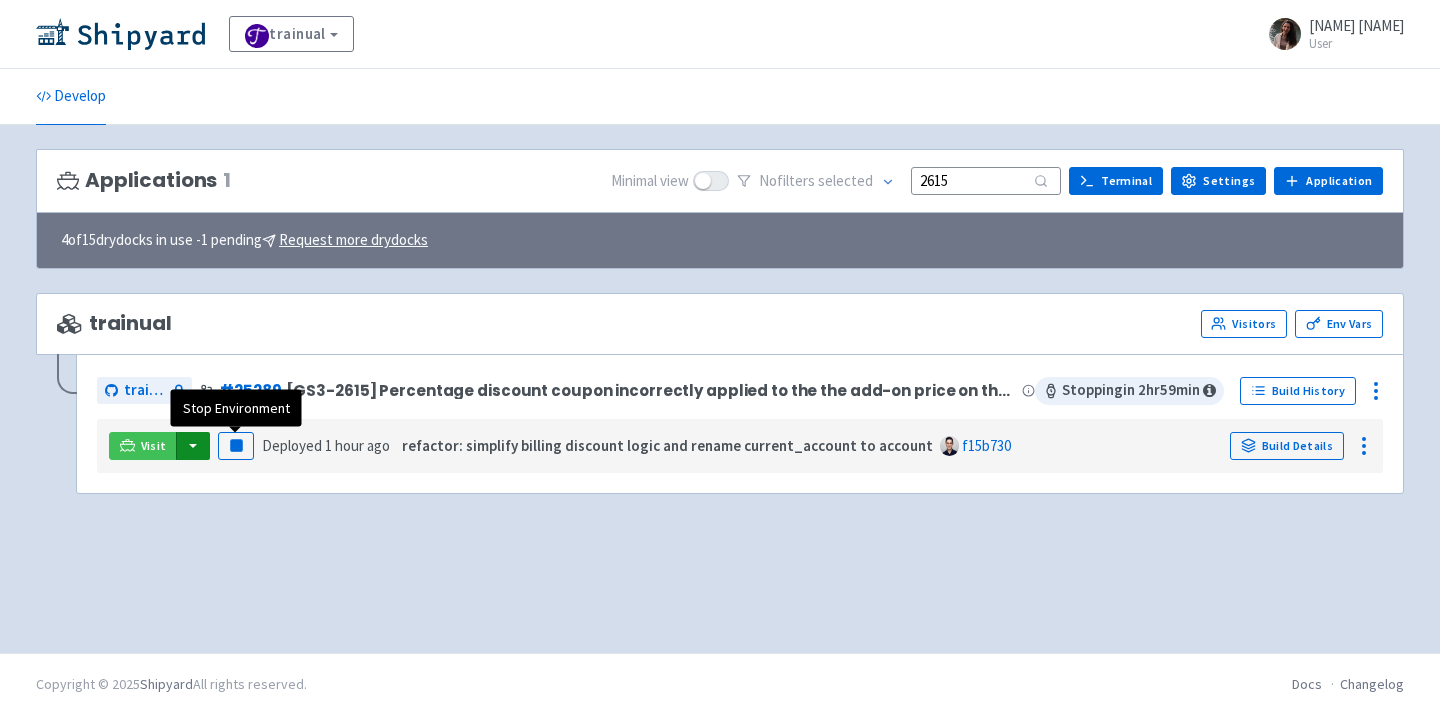type on "2615" 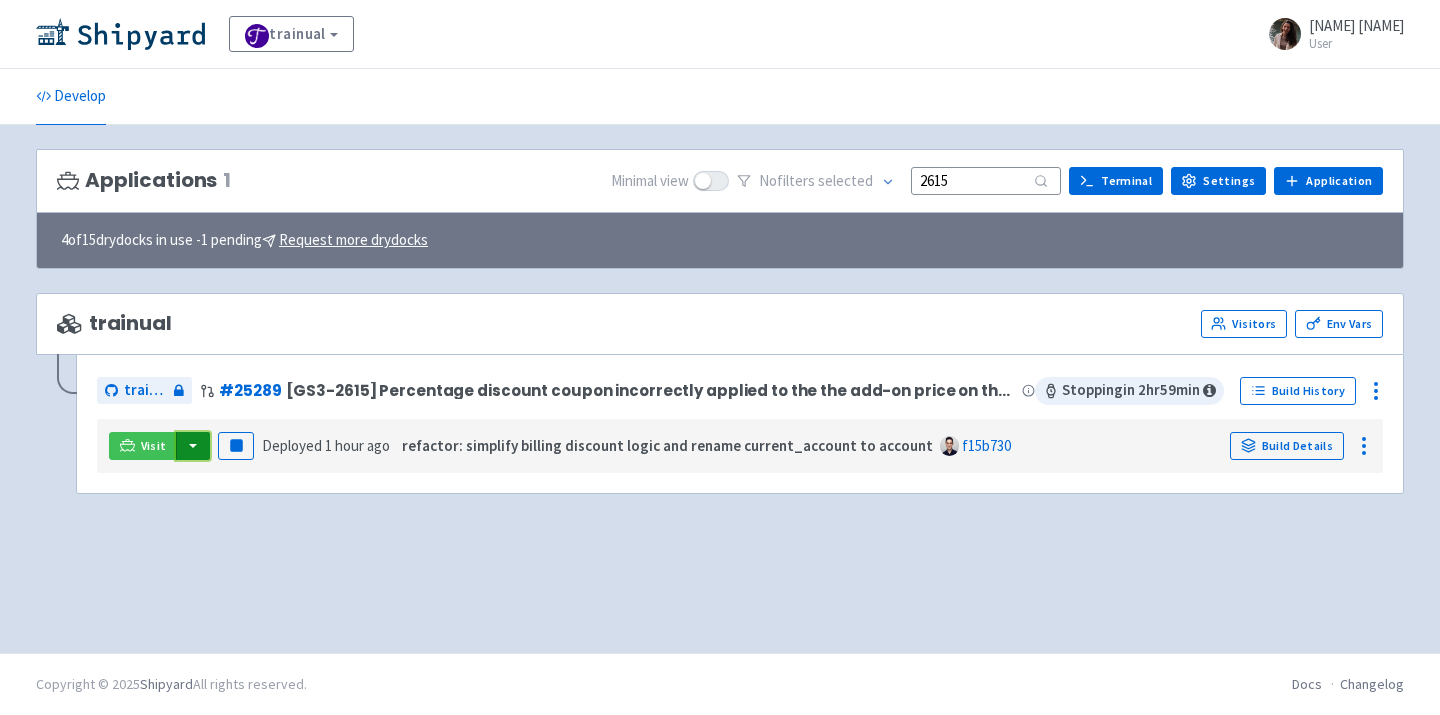 click at bounding box center (193, 446) 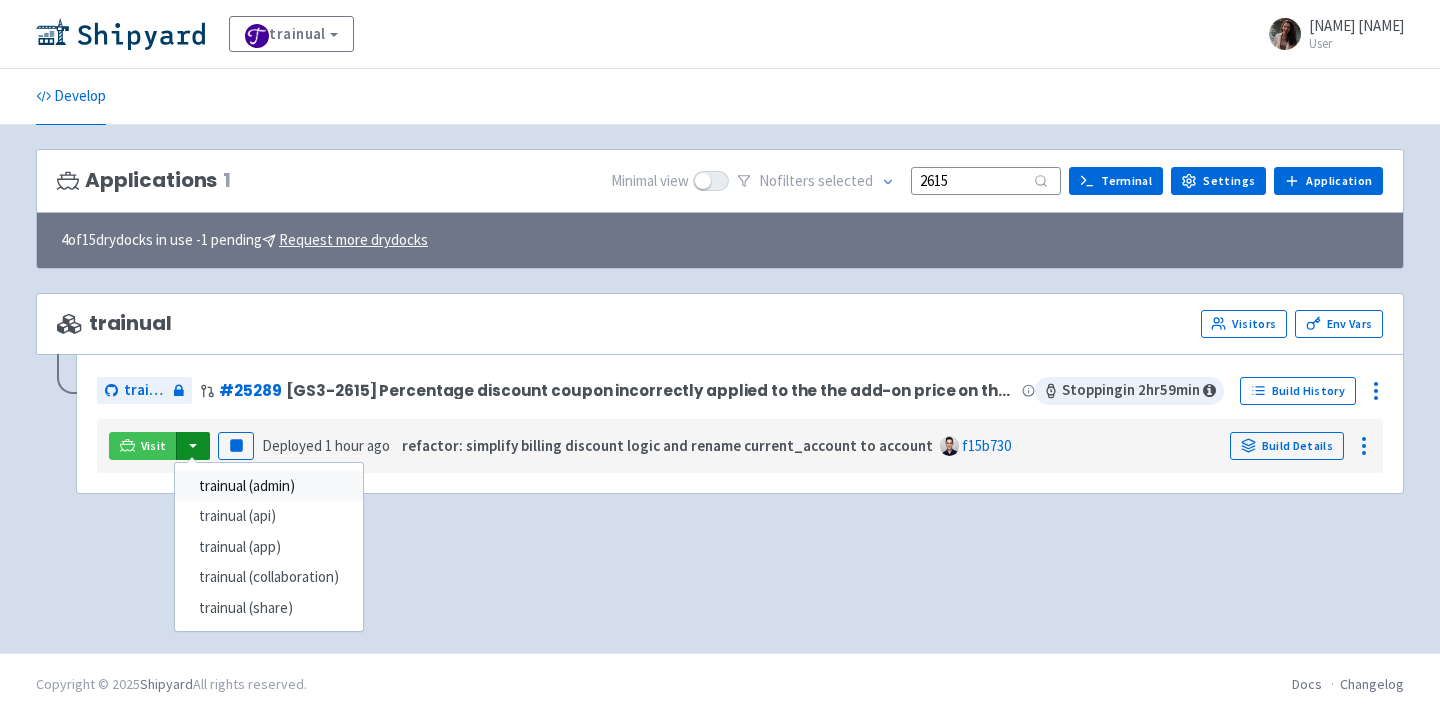 click on "trainual (admin)" at bounding box center (269, 486) 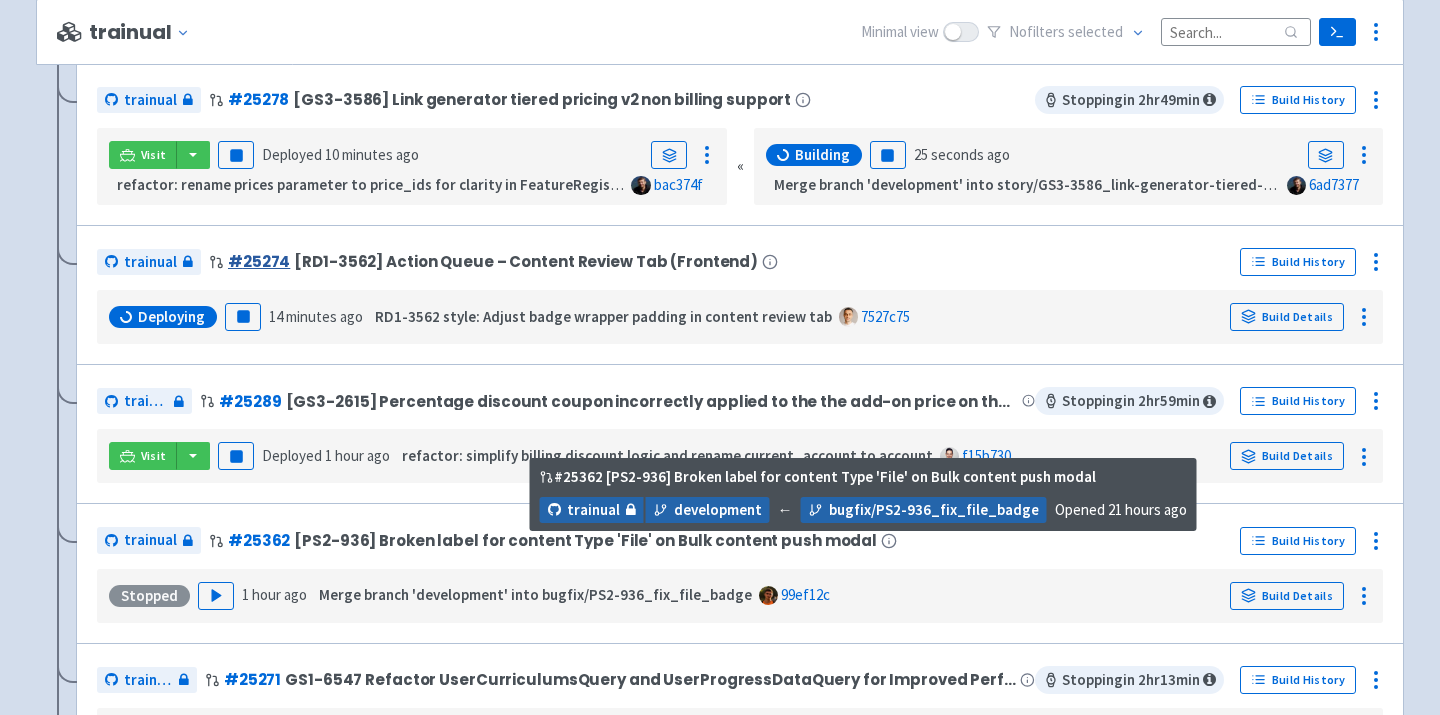 scroll, scrollTop: 465, scrollLeft: 0, axis: vertical 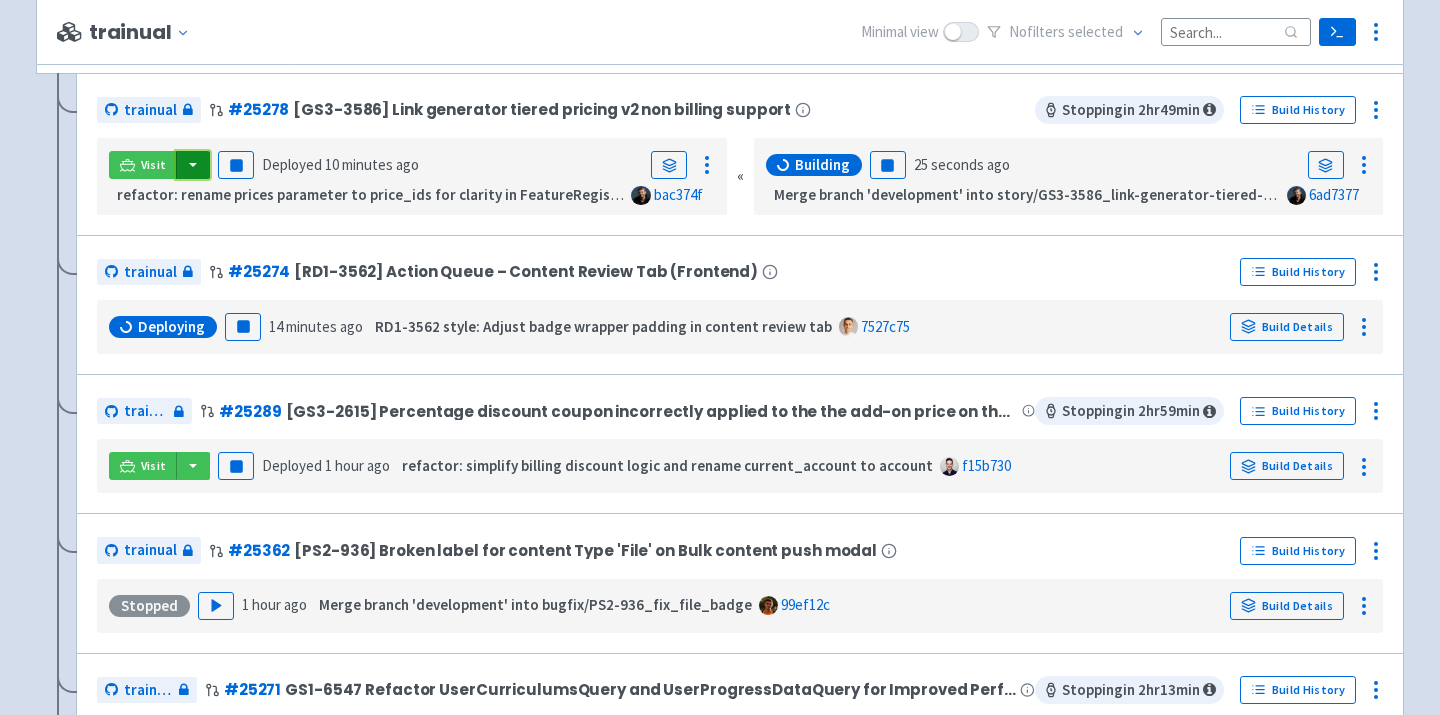 click at bounding box center [193, 165] 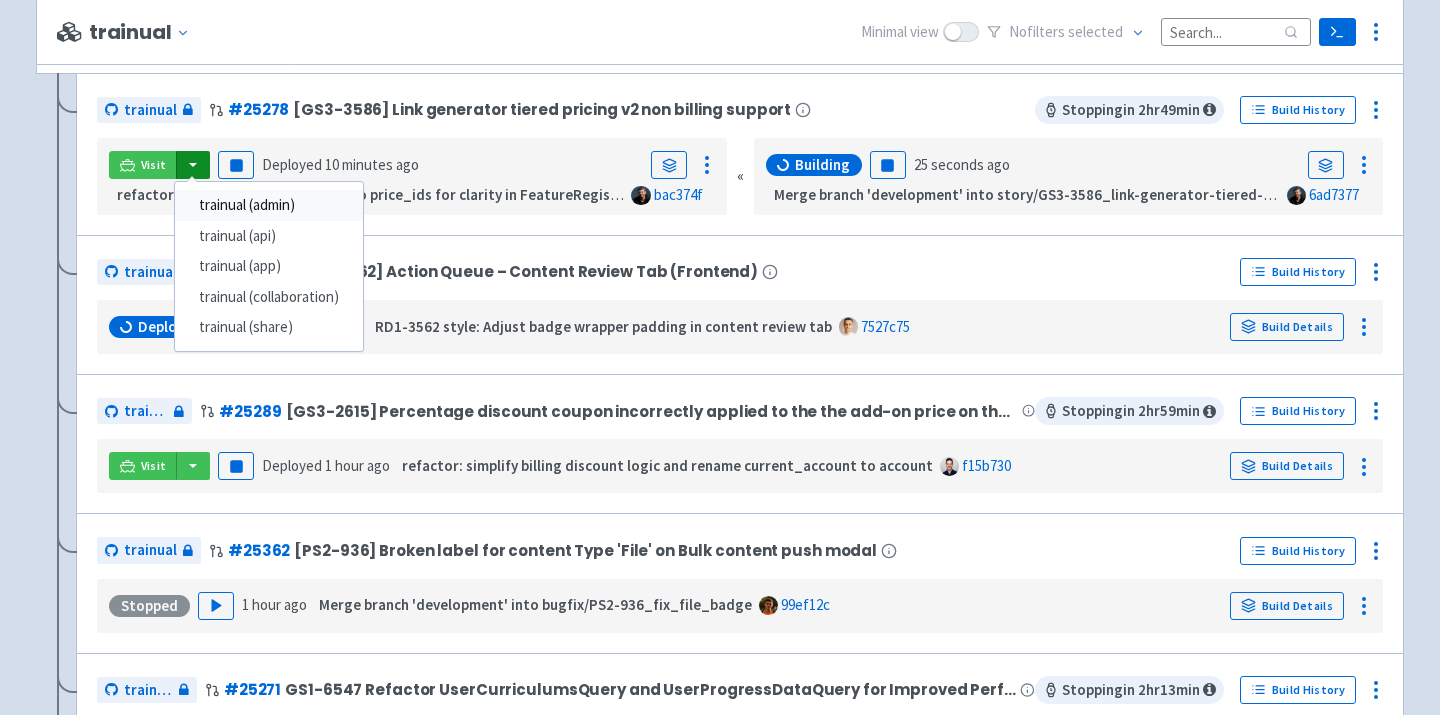 click on "trainual (admin)" at bounding box center (269, 205) 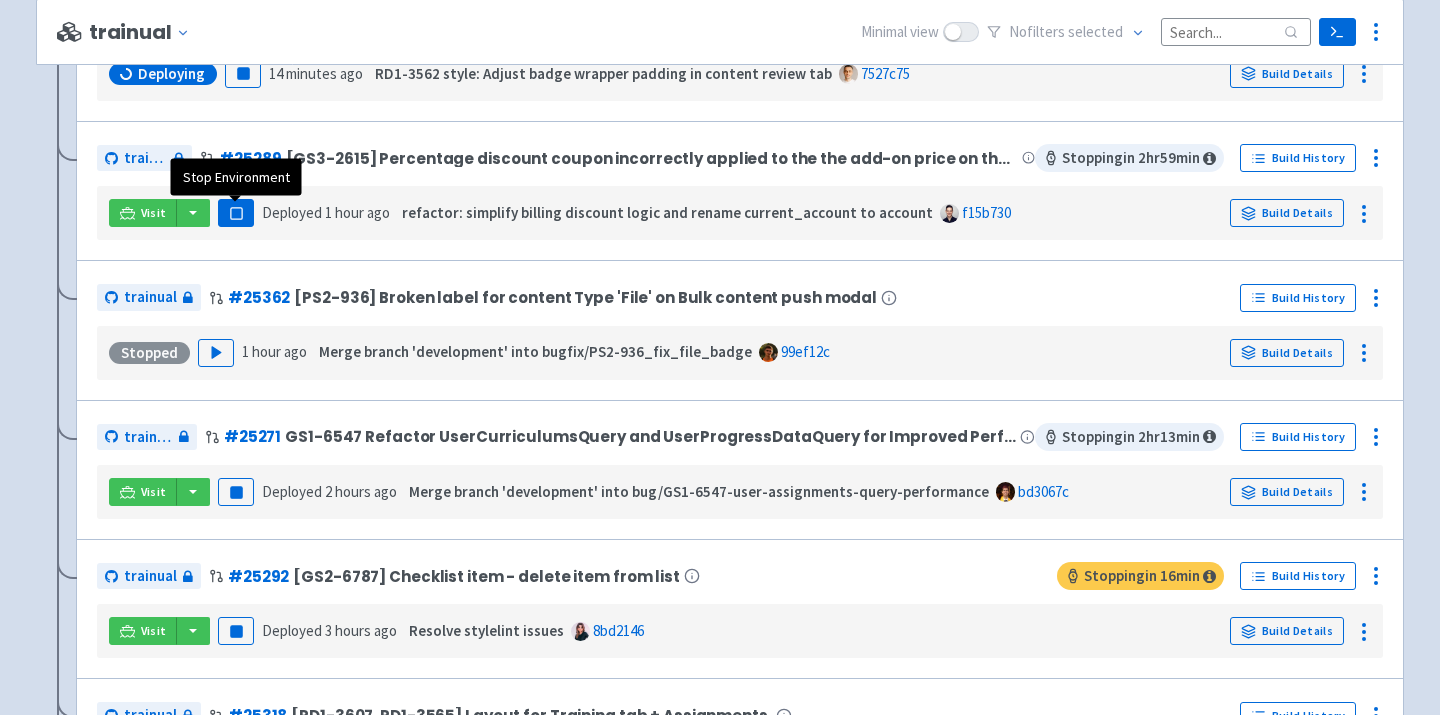 scroll, scrollTop: 870, scrollLeft: 0, axis: vertical 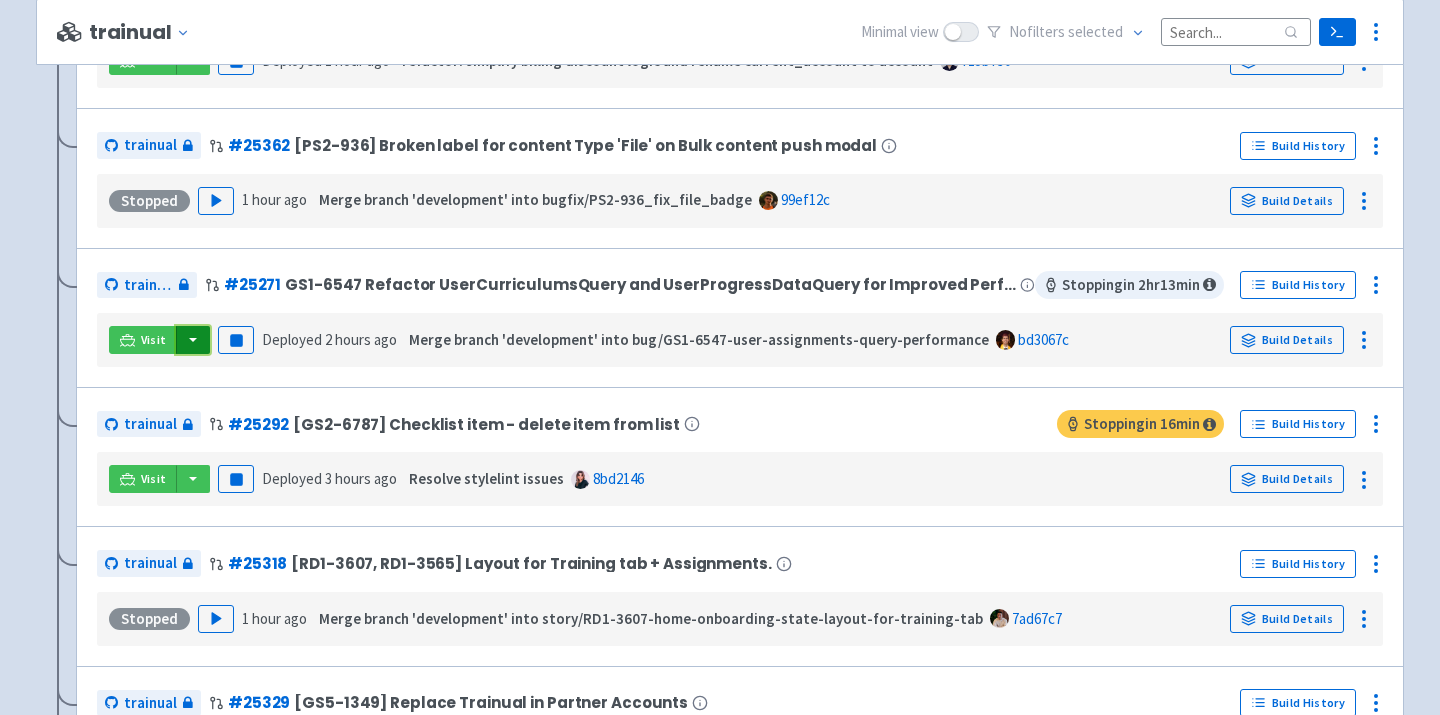 click at bounding box center [193, 340] 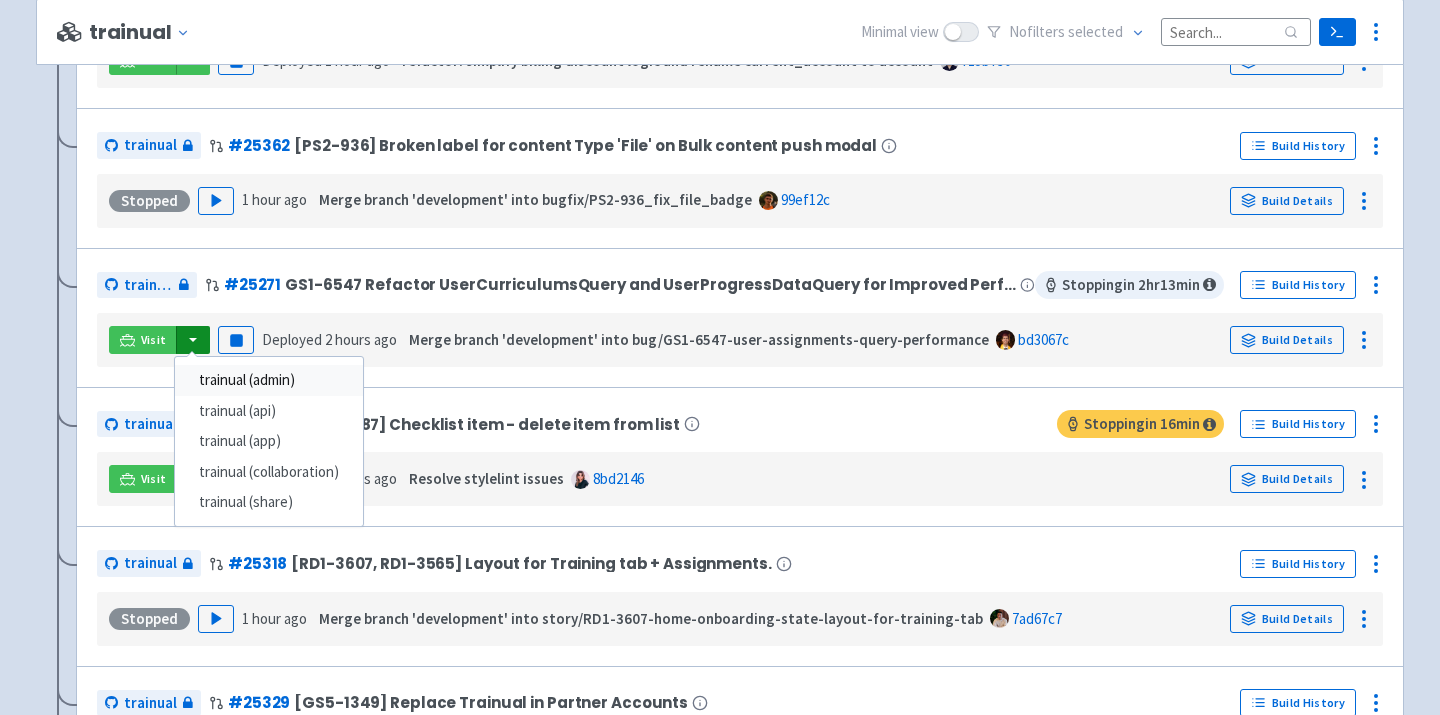 click on "trainual (admin)" at bounding box center (269, 380) 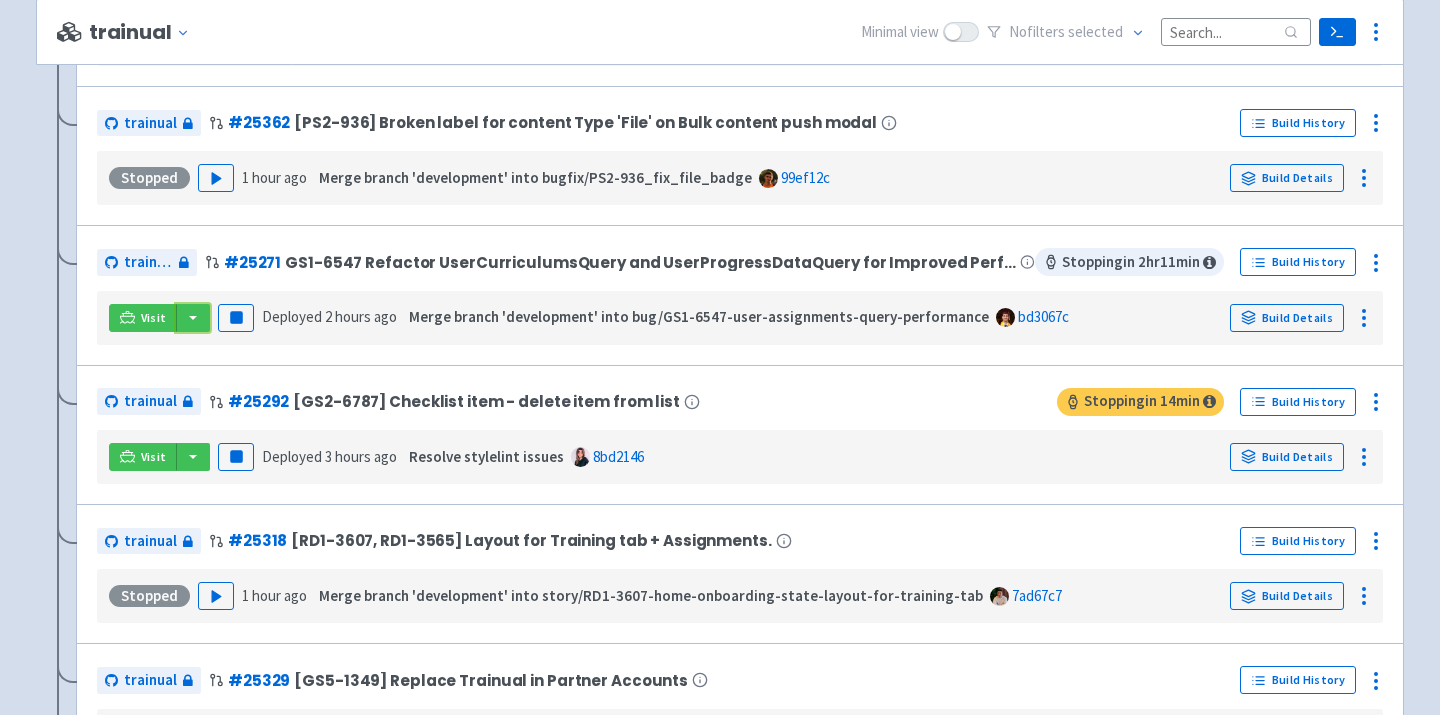 scroll, scrollTop: 848, scrollLeft: 0, axis: vertical 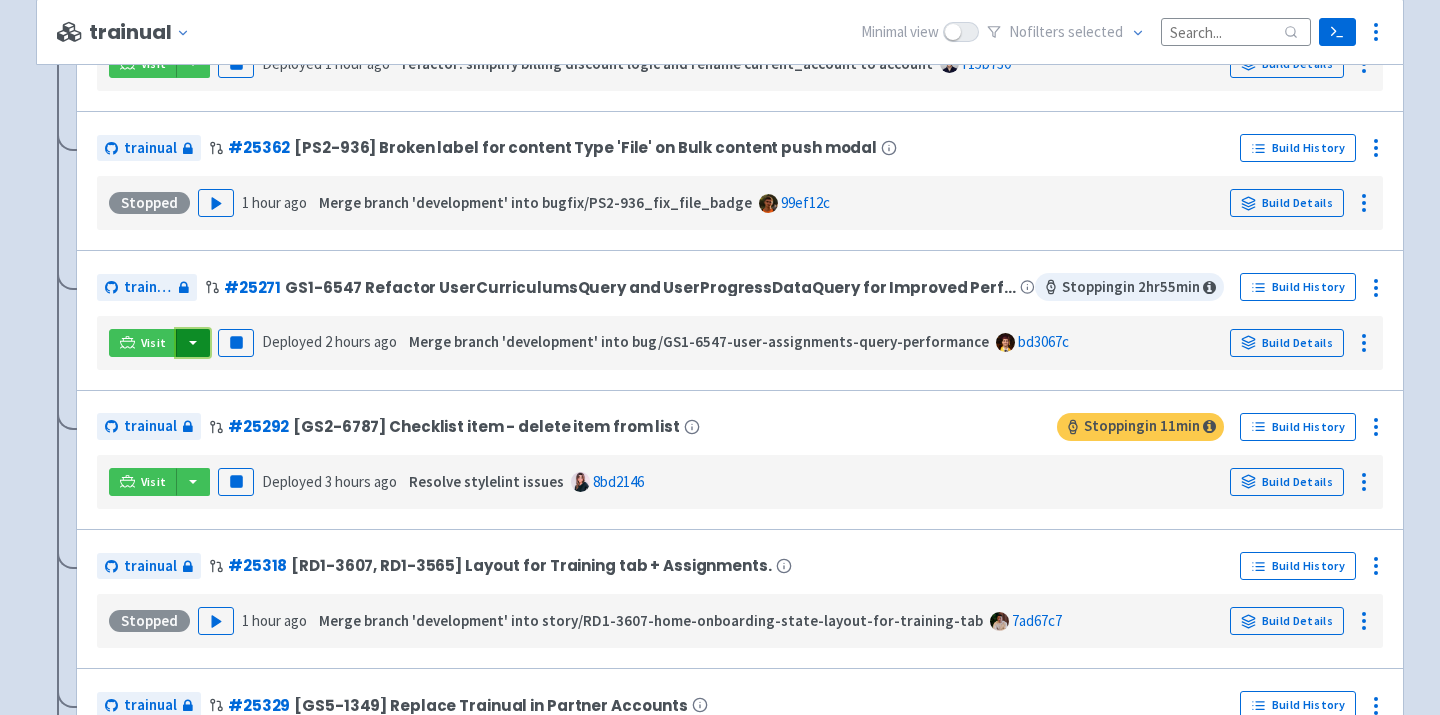 click at bounding box center (193, 343) 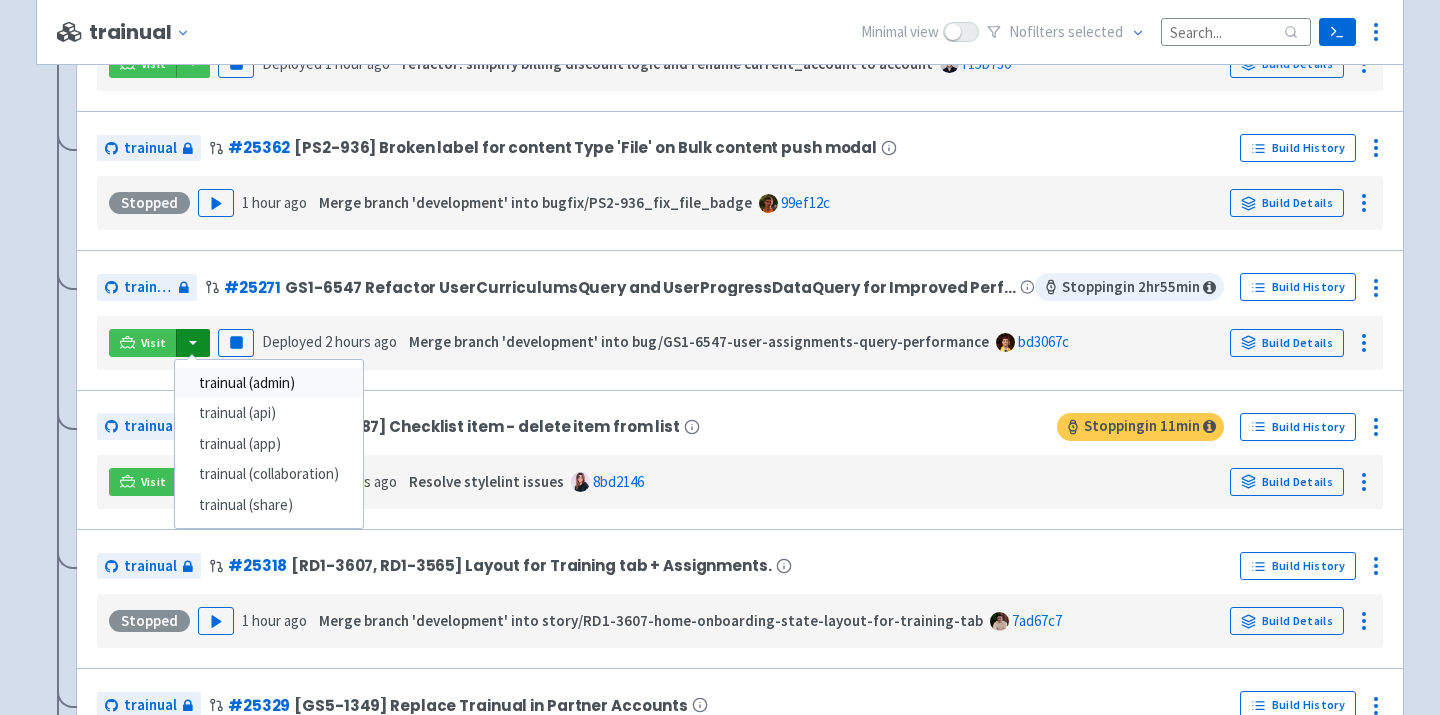 click on "trainual (admin)" at bounding box center [269, 383] 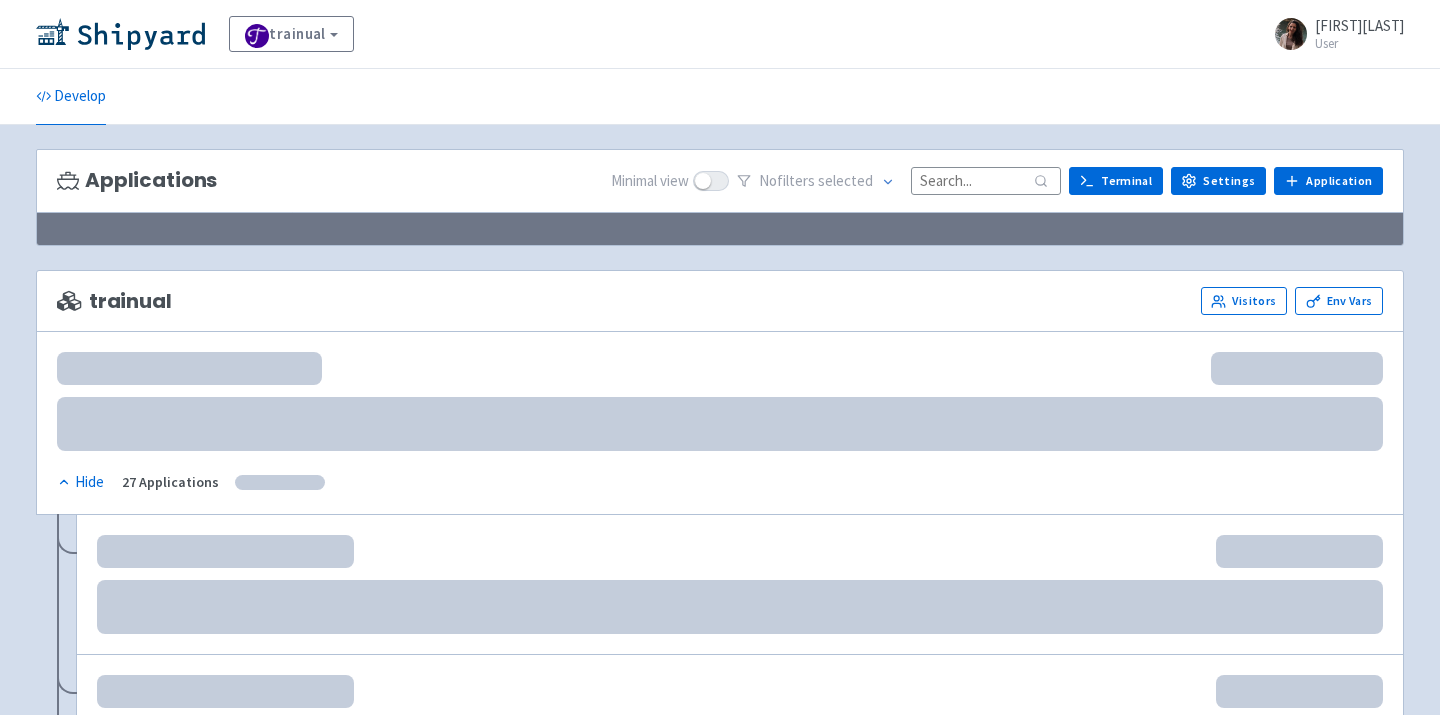 scroll, scrollTop: 0, scrollLeft: 0, axis: both 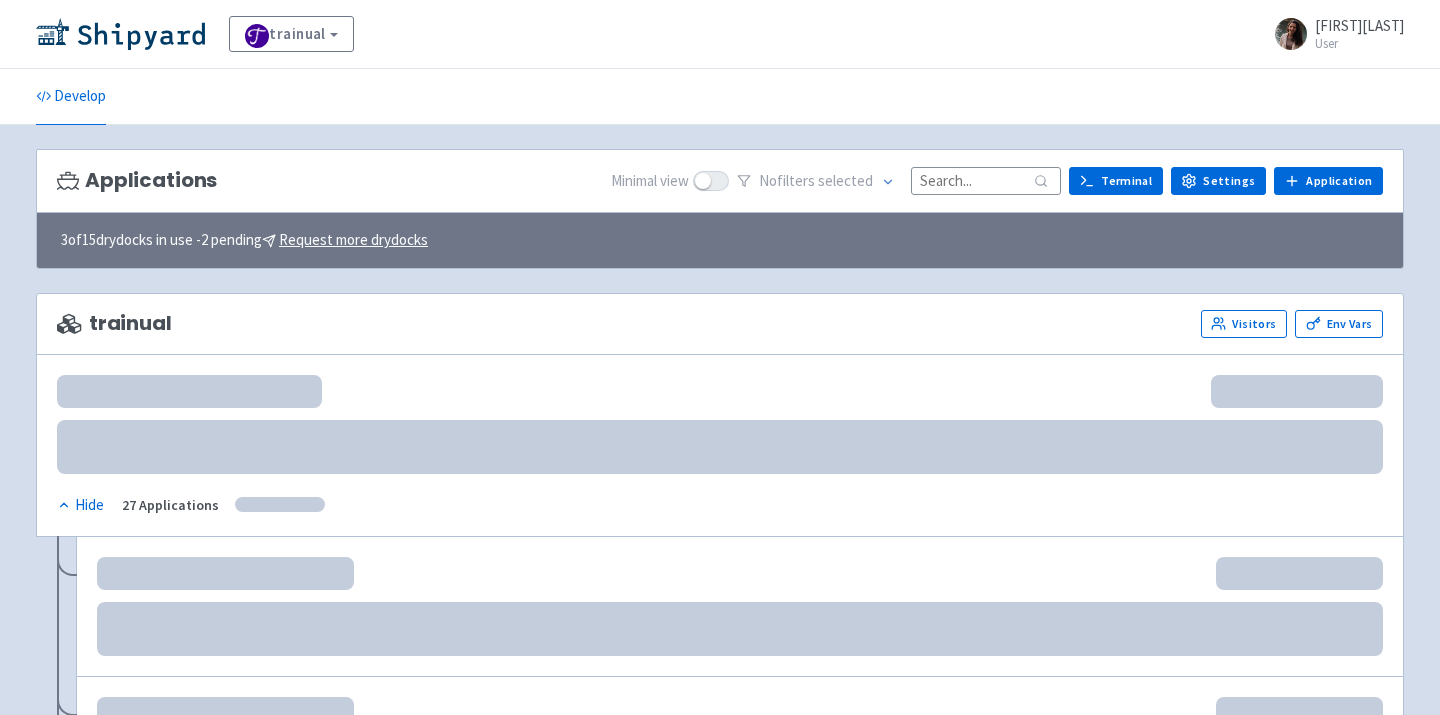 click at bounding box center [986, 180] 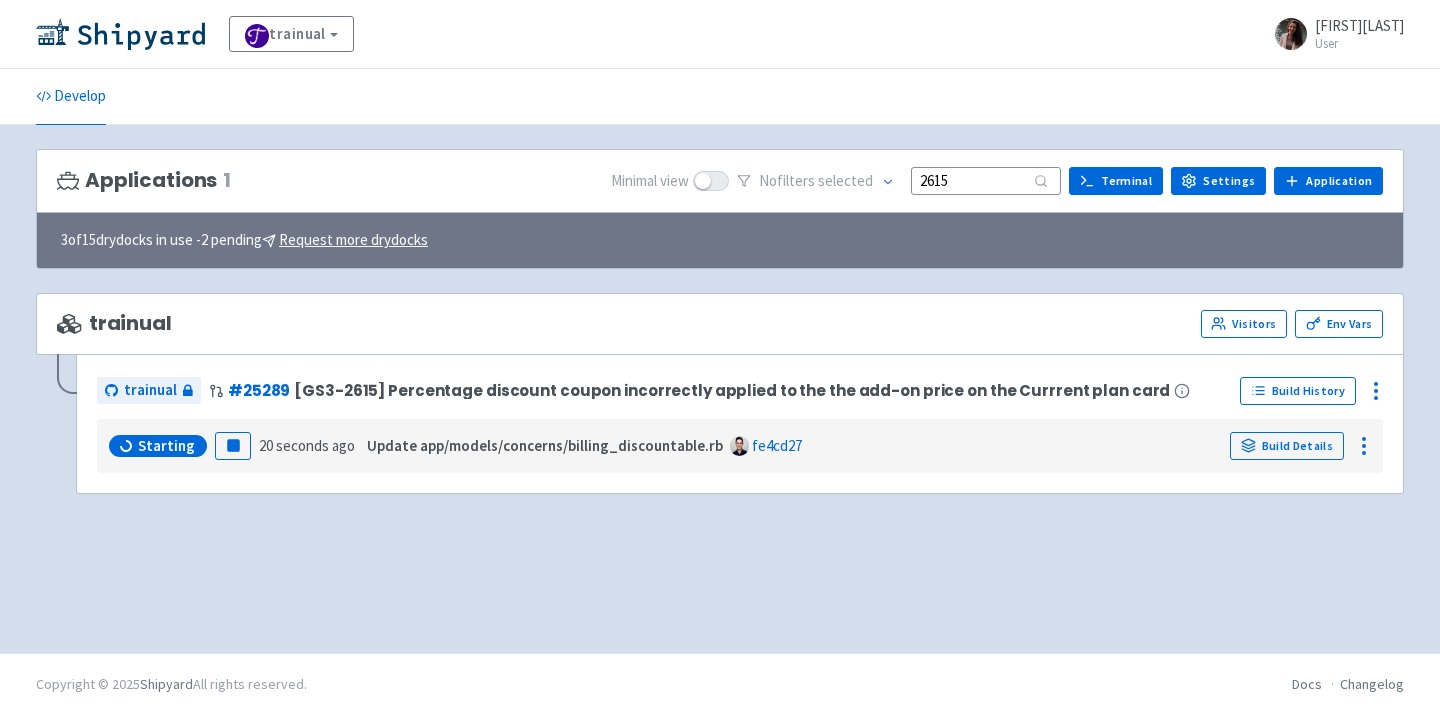 type on "2615" 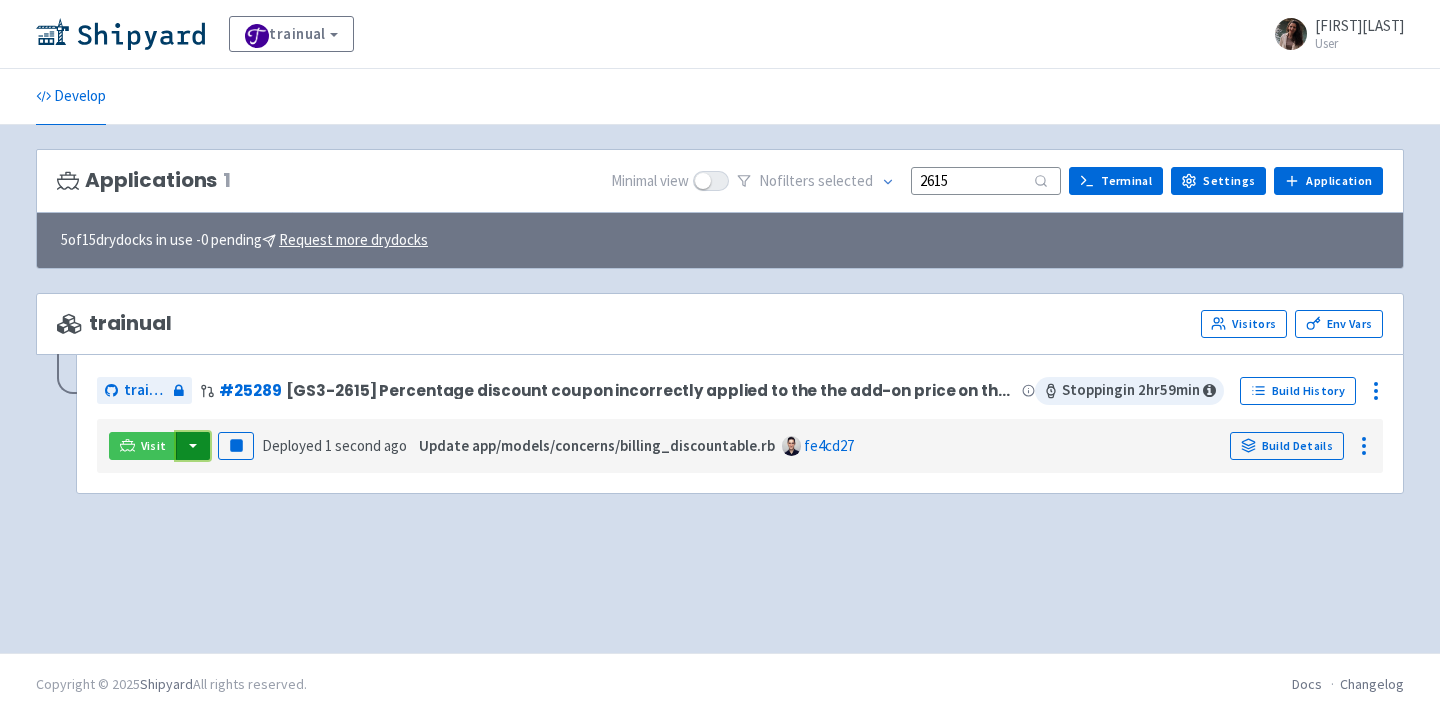 click at bounding box center [193, 446] 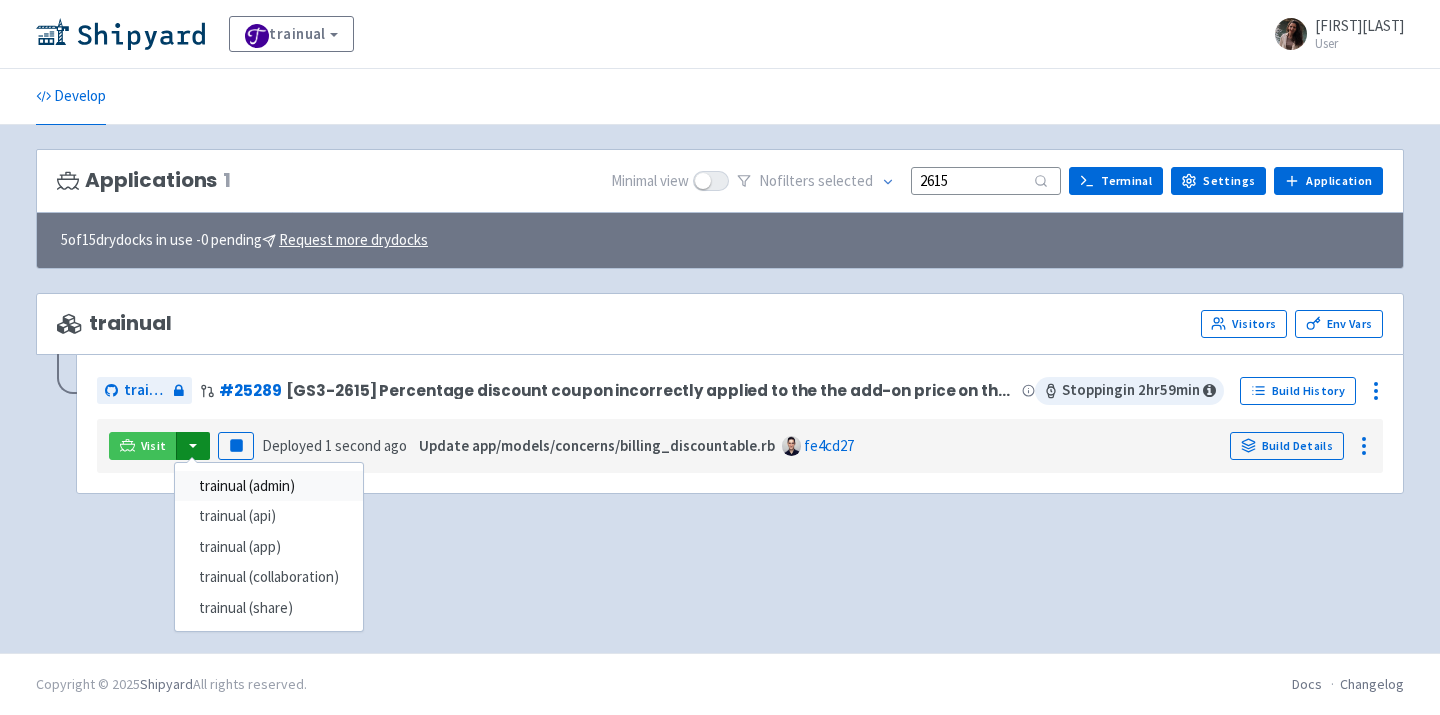 click on "trainual (admin)" at bounding box center [269, 486] 